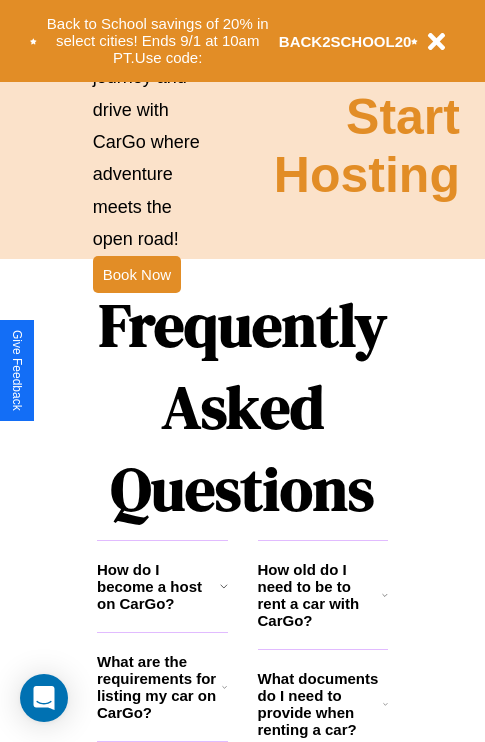 scroll, scrollTop: 2423, scrollLeft: 0, axis: vertical 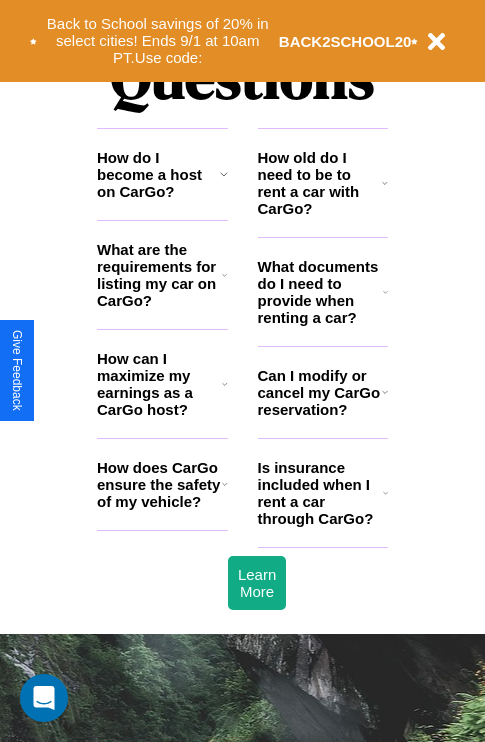 click 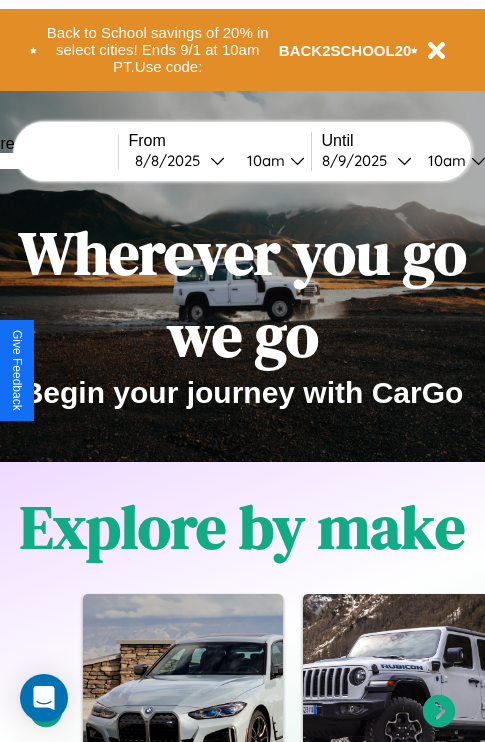 scroll, scrollTop: 0, scrollLeft: 0, axis: both 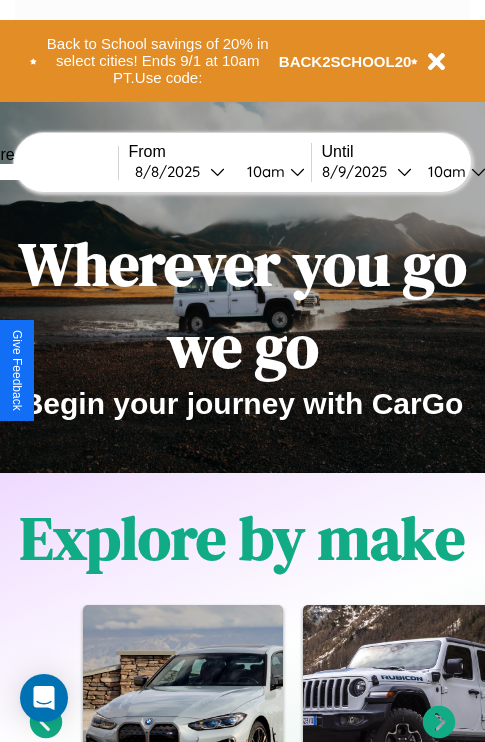click at bounding box center [43, 172] 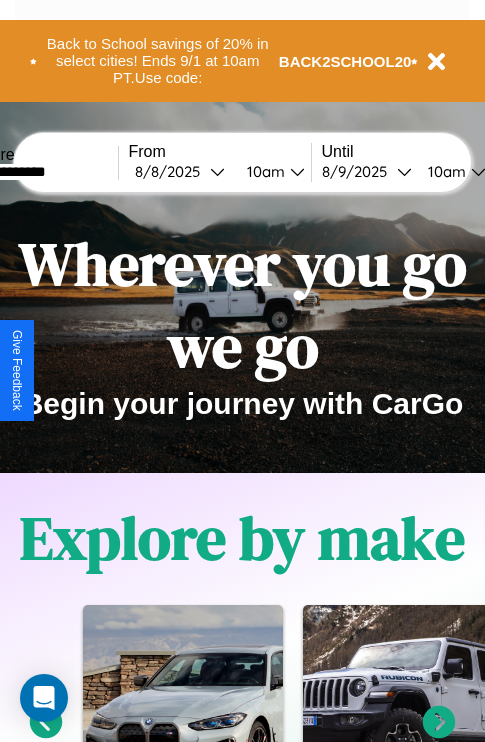 type on "**********" 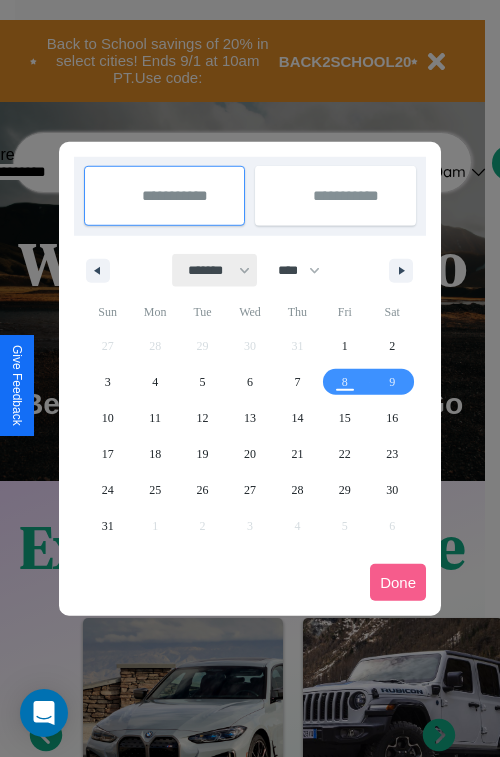 click on "******* ******** ***** ***** *** **** **** ****** ********* ******* ******** ********" at bounding box center [215, 270] 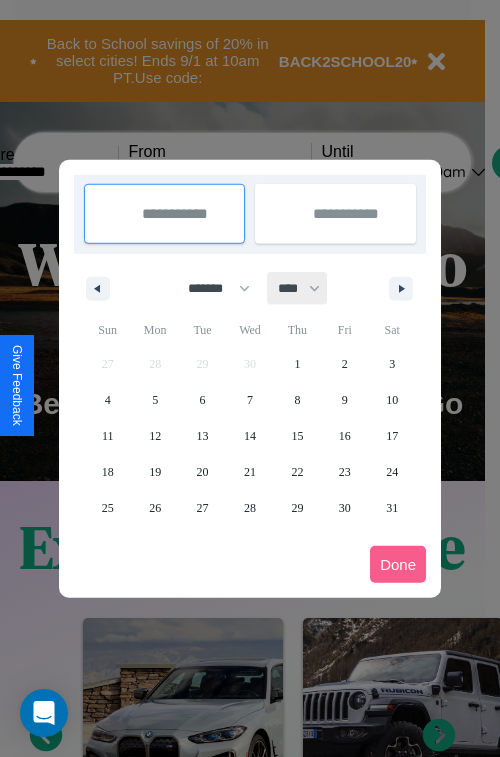 click on "**** **** **** **** **** **** **** **** **** **** **** **** **** **** **** **** **** **** **** **** **** **** **** **** **** **** **** **** **** **** **** **** **** **** **** **** **** **** **** **** **** **** **** **** **** **** **** **** **** **** **** **** **** **** **** **** **** **** **** **** **** **** **** **** **** **** **** **** **** **** **** **** **** **** **** **** **** **** **** **** **** **** **** **** **** **** **** **** **** **** **** **** **** **** **** **** **** **** **** **** **** **** **** **** **** **** **** **** **** **** **** **** **** **** **** **** **** **** **** **** ****" at bounding box center [298, 288] 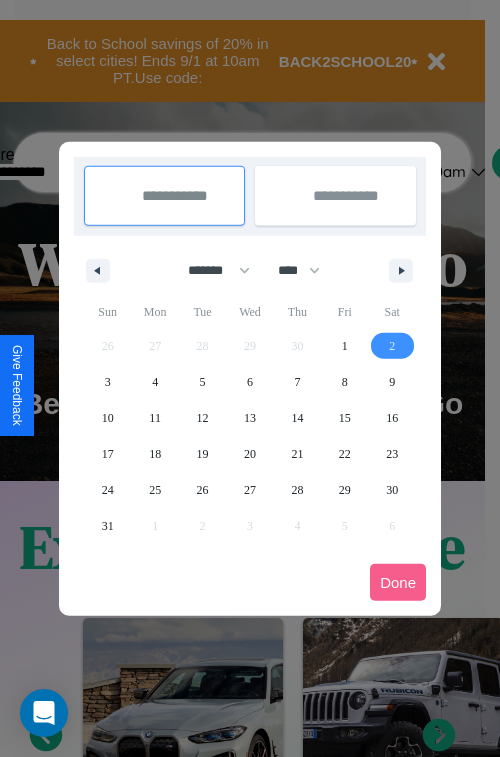 click on "2" at bounding box center [392, 346] 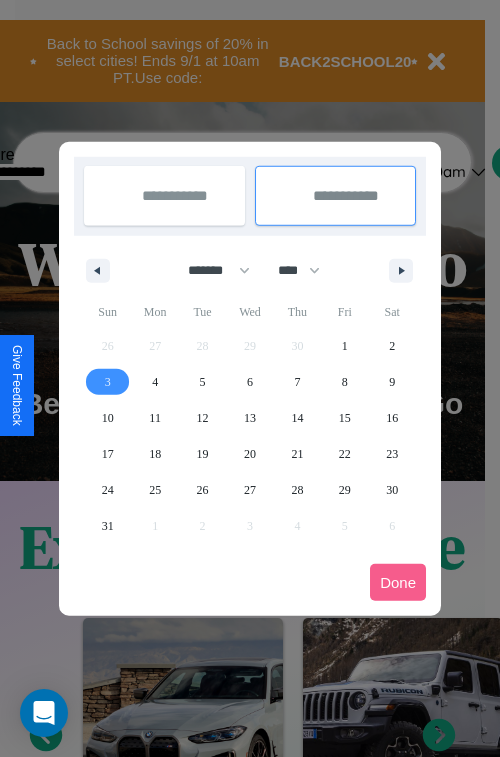 click on "3" at bounding box center (108, 382) 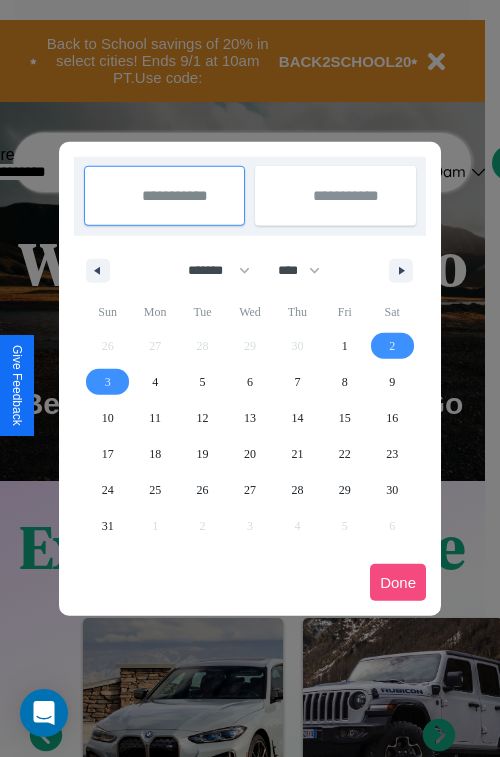 click on "Done" at bounding box center (398, 582) 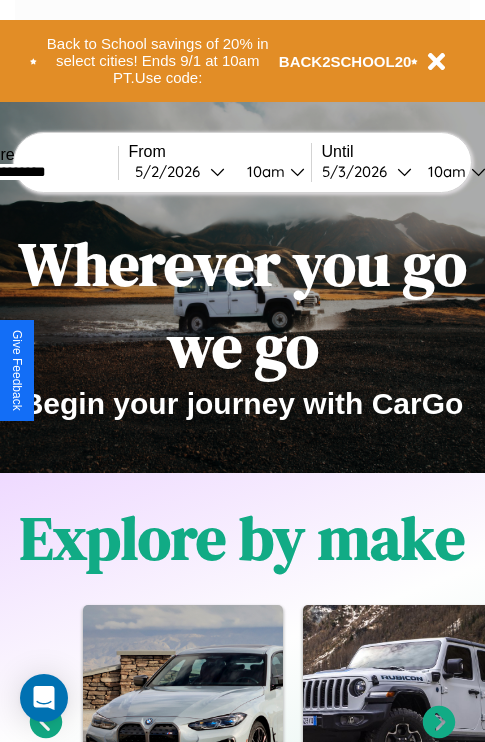 click on "10am" at bounding box center [263, 171] 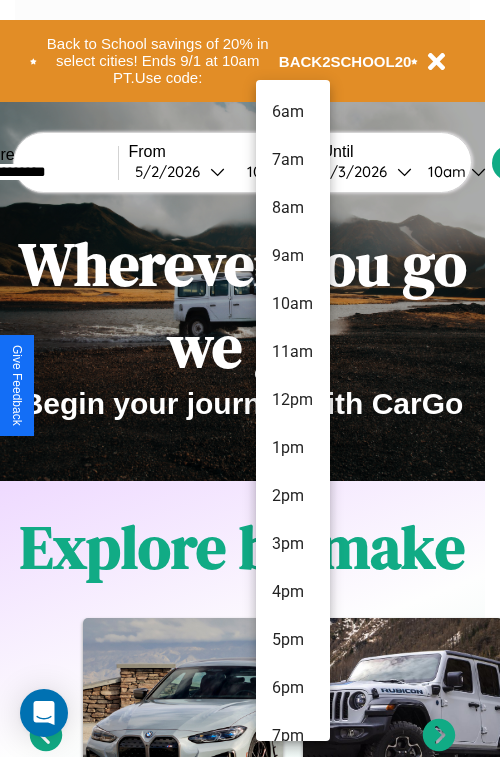 click on "1pm" at bounding box center (293, 448) 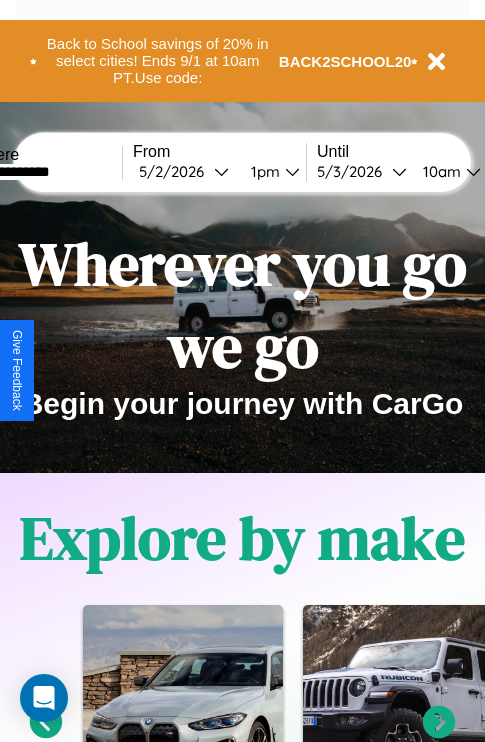 scroll, scrollTop: 0, scrollLeft: 64, axis: horizontal 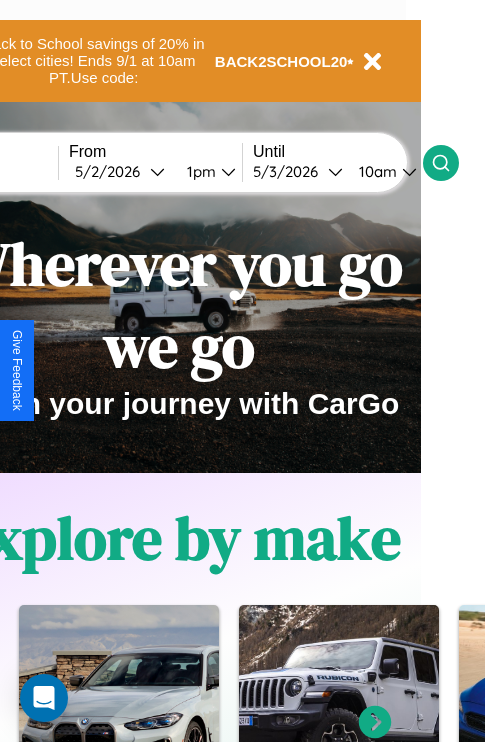 click 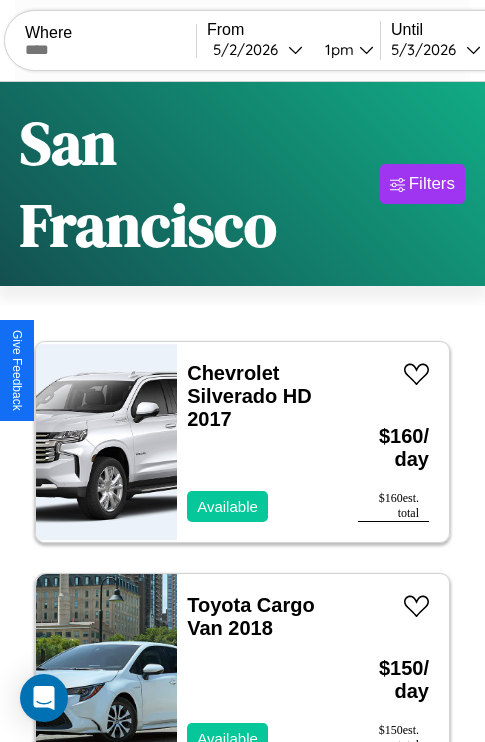 scroll, scrollTop: 96, scrollLeft: 0, axis: vertical 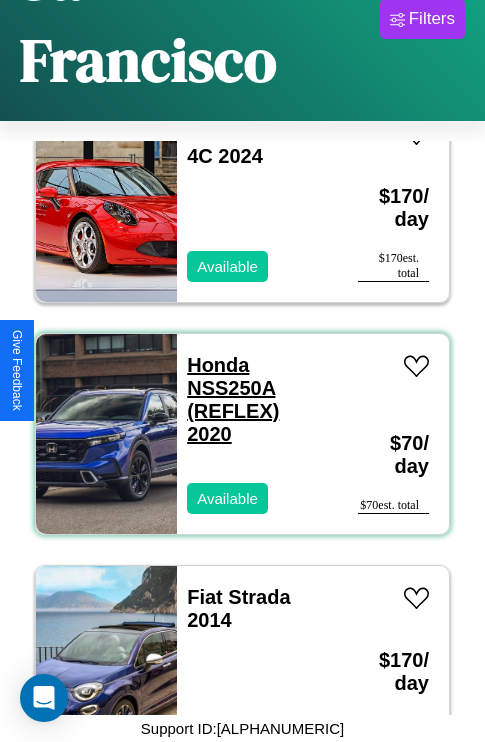 click on "Honda   NSS250A (REFLEX)   2020" at bounding box center [233, 399] 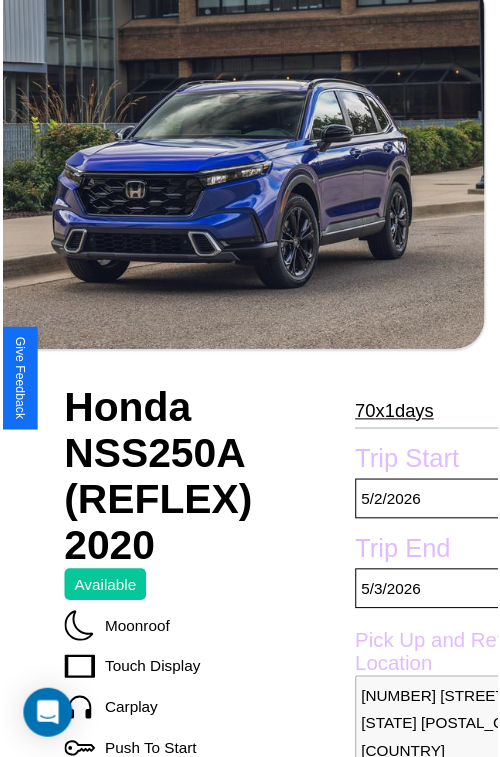 scroll, scrollTop: 667, scrollLeft: 88, axis: both 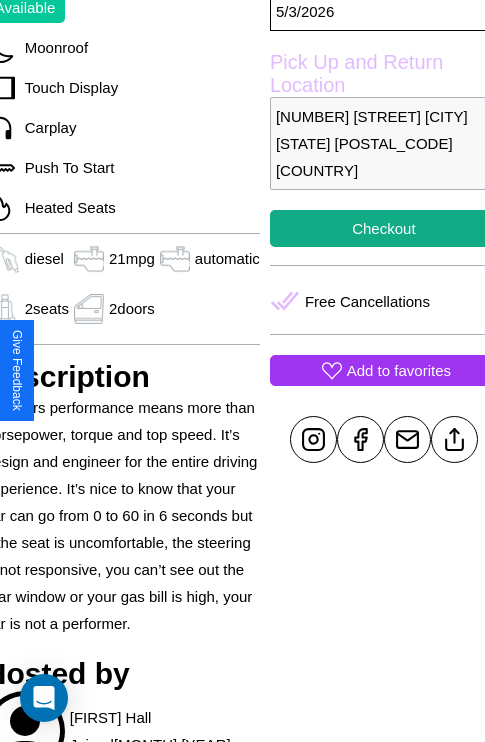 click on "Add to favorites" at bounding box center (399, 370) 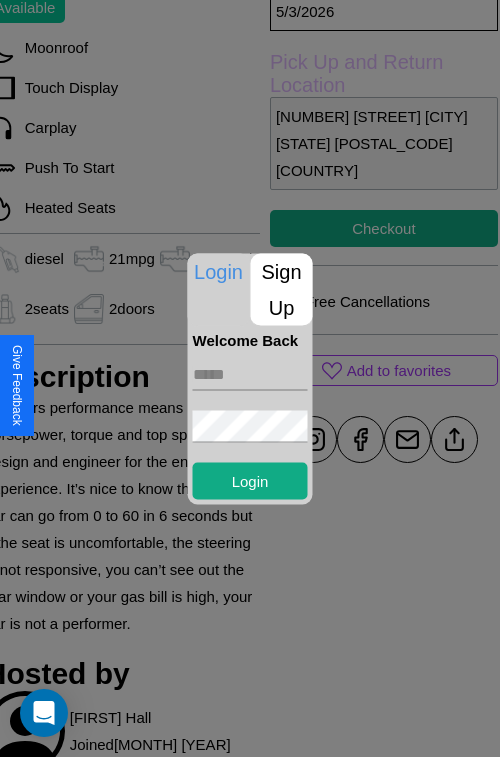click at bounding box center (250, 374) 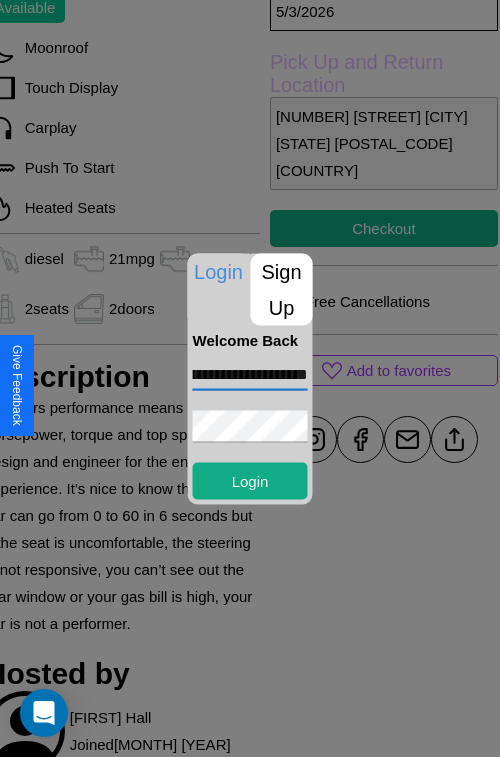 scroll, scrollTop: 0, scrollLeft: 83, axis: horizontal 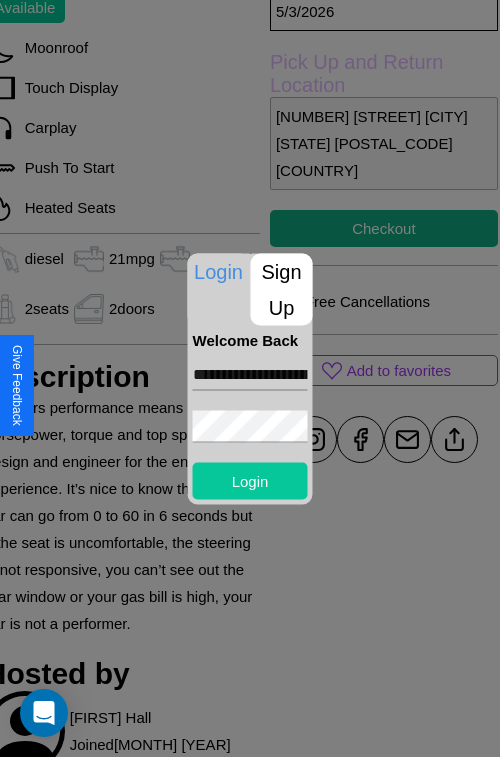 click on "Login" at bounding box center [250, 480] 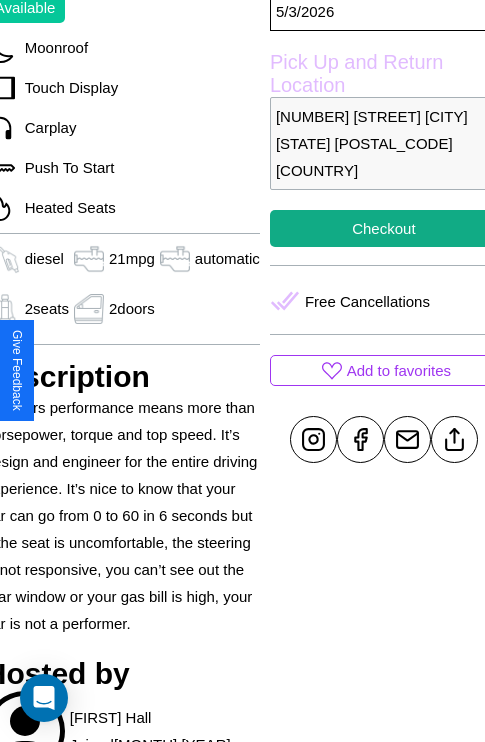 scroll, scrollTop: 667, scrollLeft: 88, axis: both 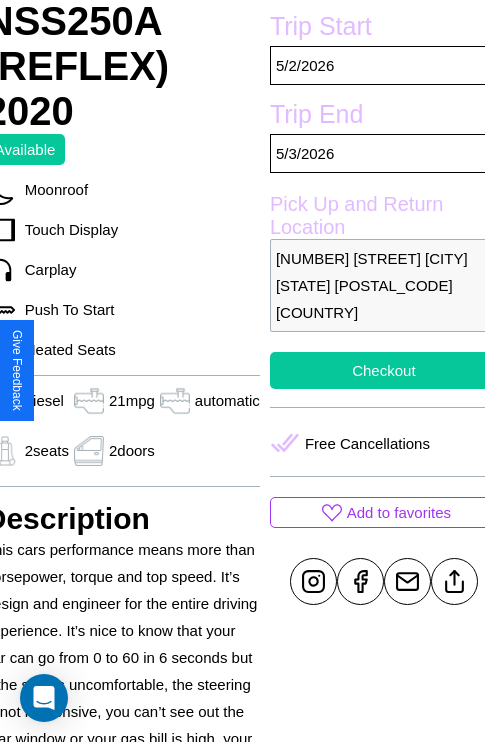 click on "Checkout" at bounding box center [384, 370] 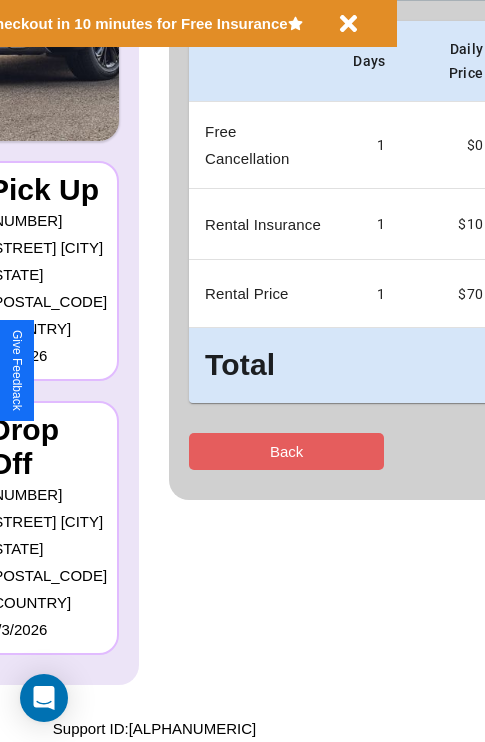 scroll, scrollTop: 0, scrollLeft: 0, axis: both 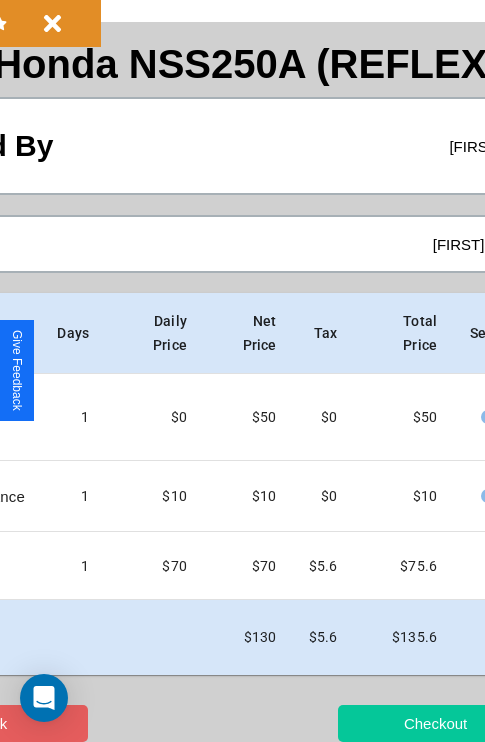click on "Checkout" at bounding box center (435, 723) 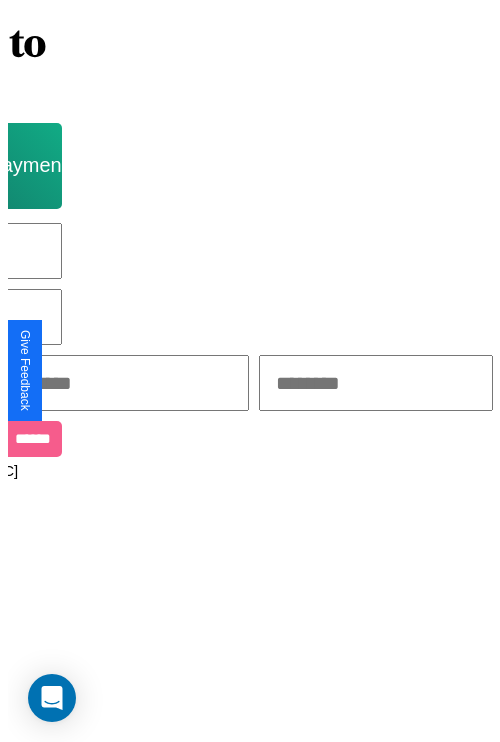 scroll, scrollTop: 0, scrollLeft: 0, axis: both 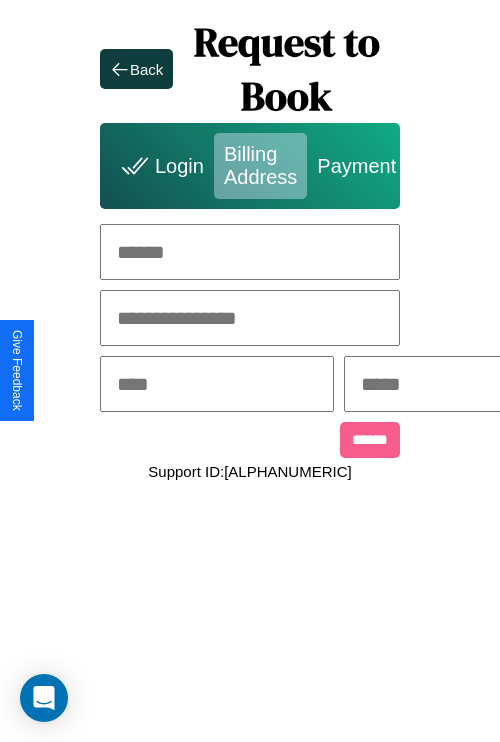 click at bounding box center (250, 252) 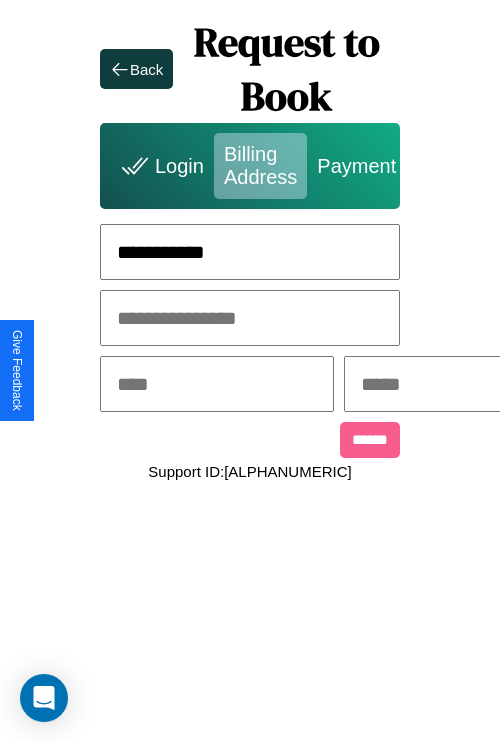 type on "**********" 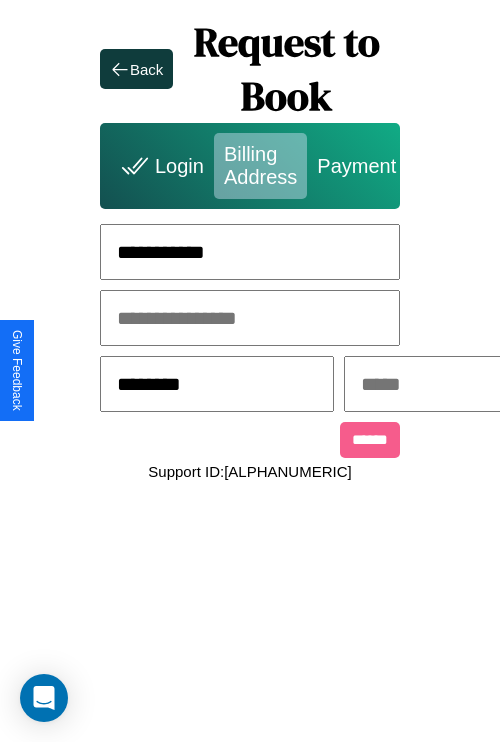 type on "********" 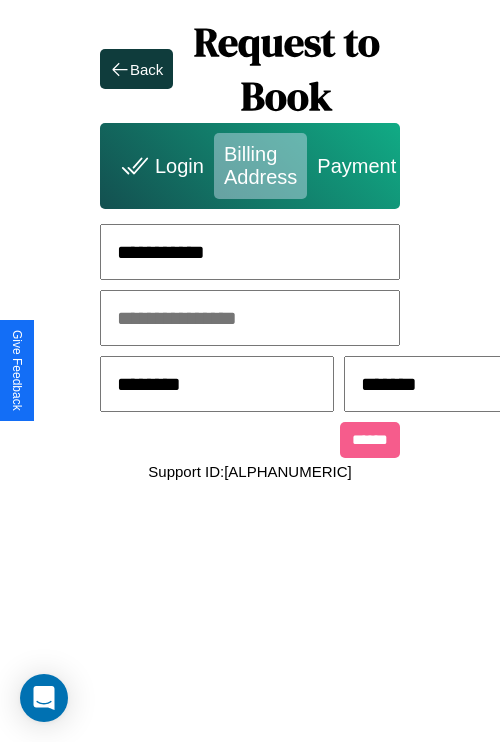 scroll, scrollTop: 0, scrollLeft: 517, axis: horizontal 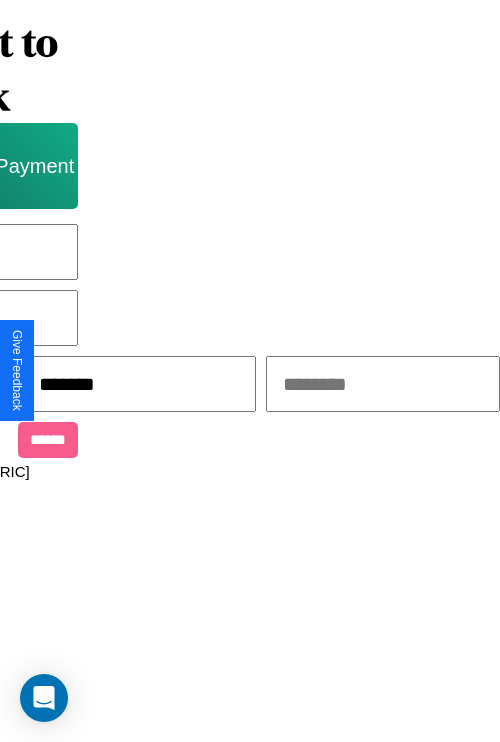 type on "*******" 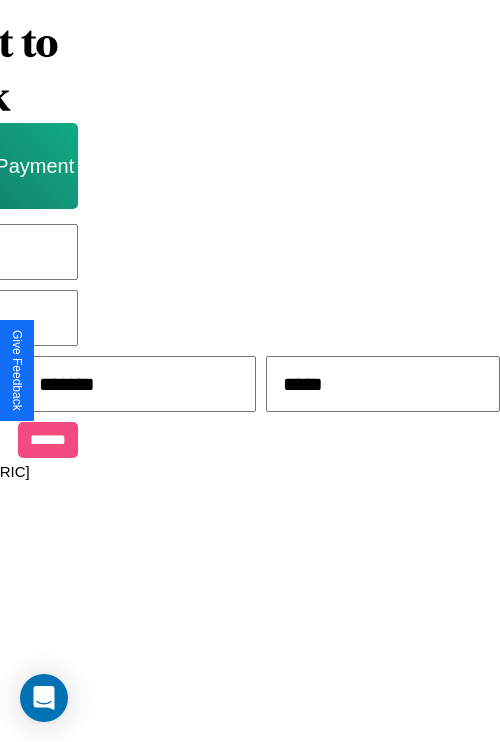type on "*****" 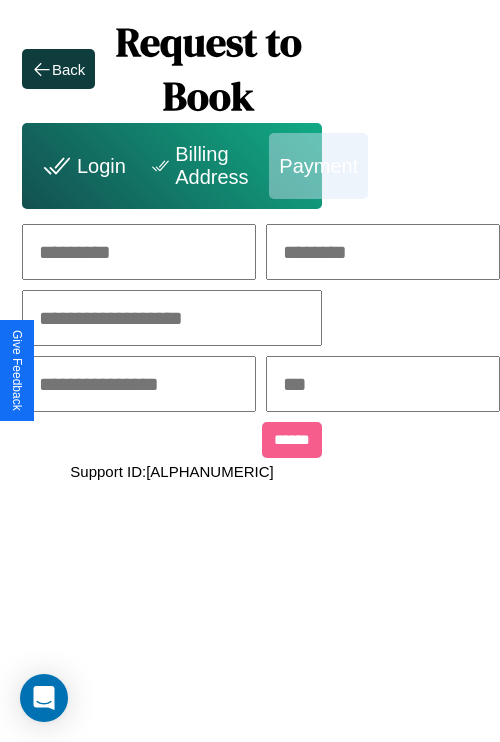 scroll, scrollTop: 0, scrollLeft: 208, axis: horizontal 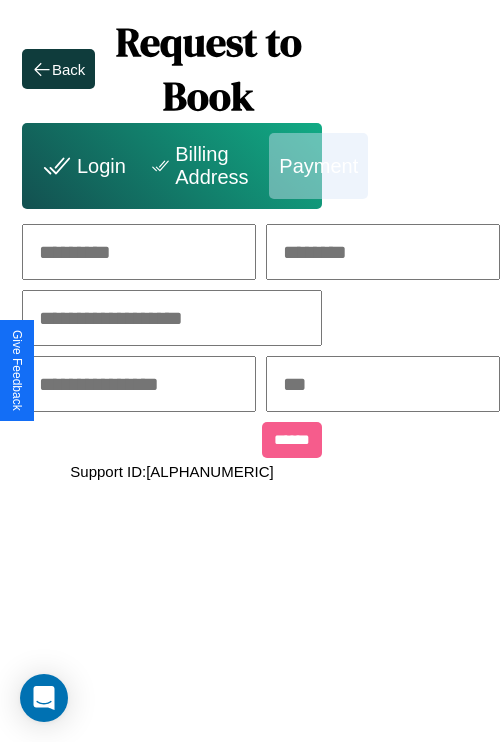 click at bounding box center (139, 252) 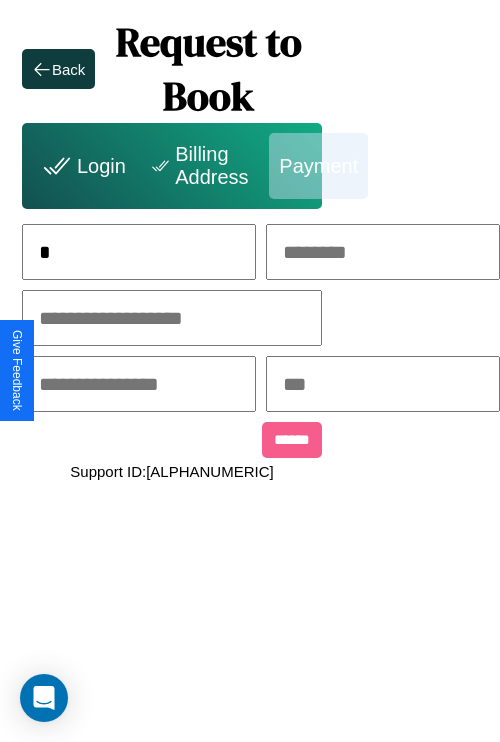 scroll, scrollTop: 0, scrollLeft: 133, axis: horizontal 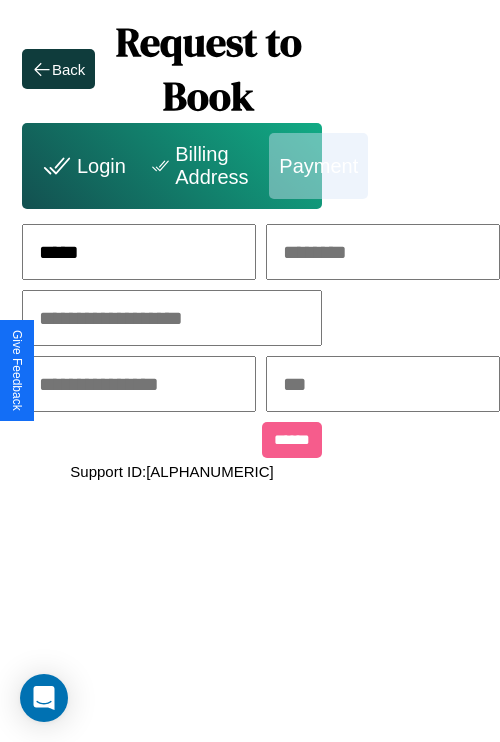 type on "*****" 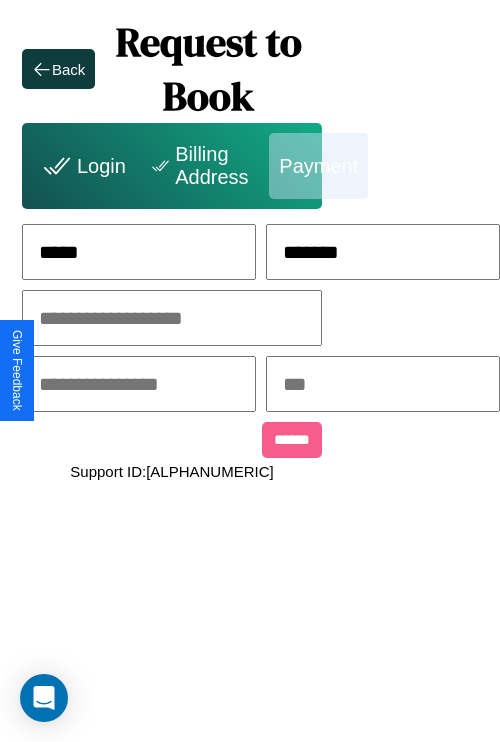 type on "*******" 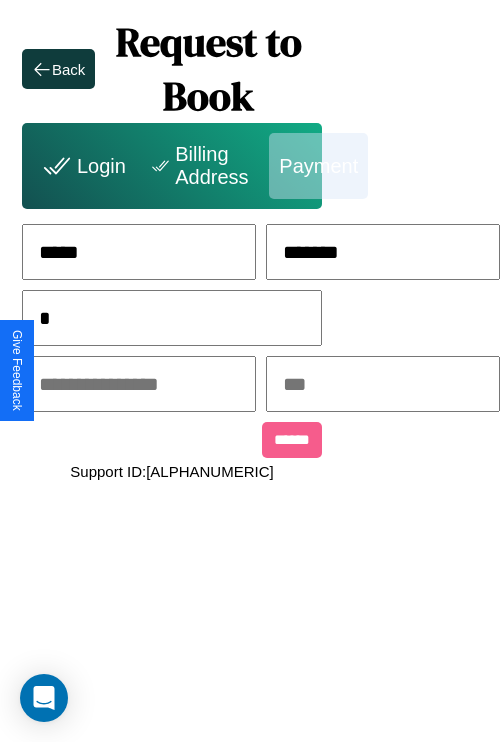 scroll, scrollTop: 0, scrollLeft: 128, axis: horizontal 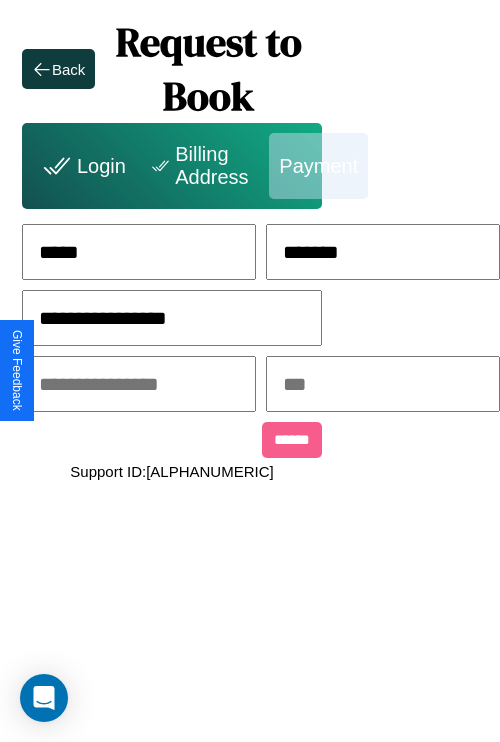 type on "**********" 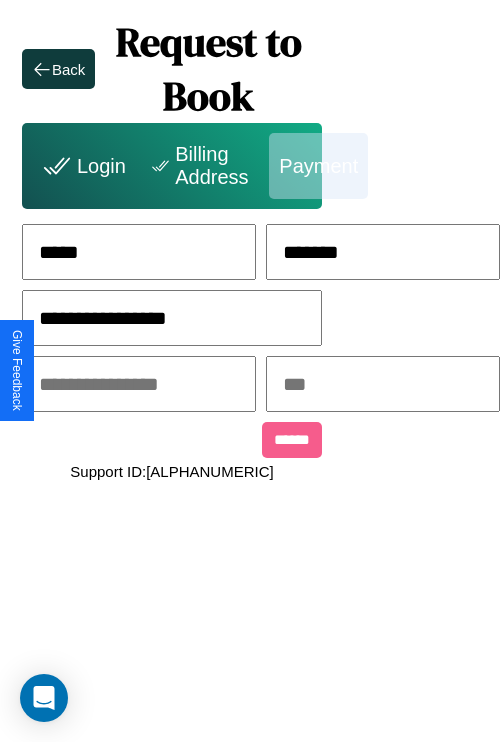 click at bounding box center (139, 384) 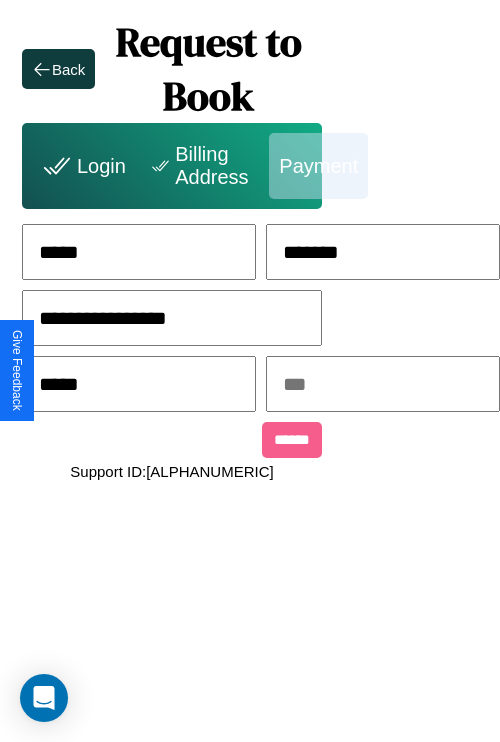 type on "*****" 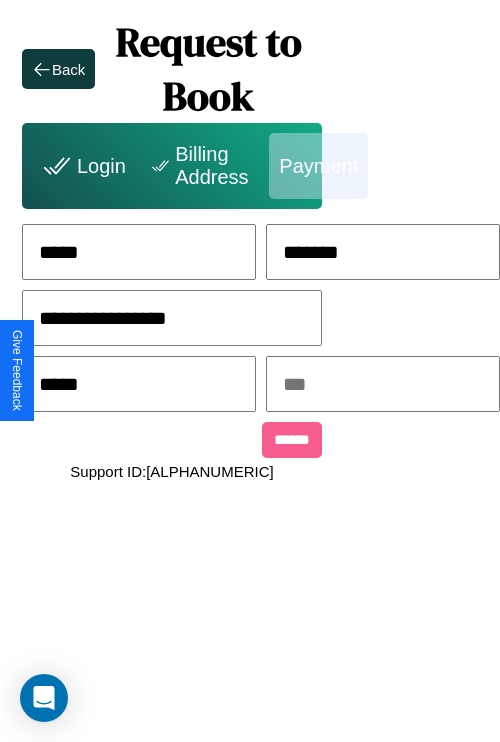 click at bounding box center (383, 384) 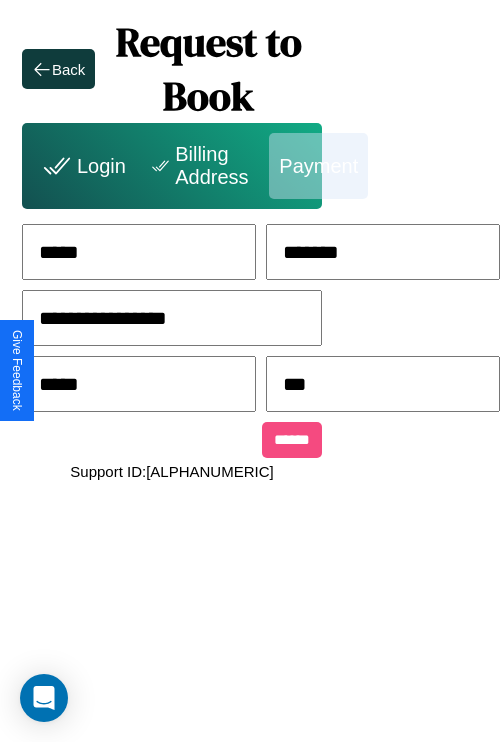 type on "***" 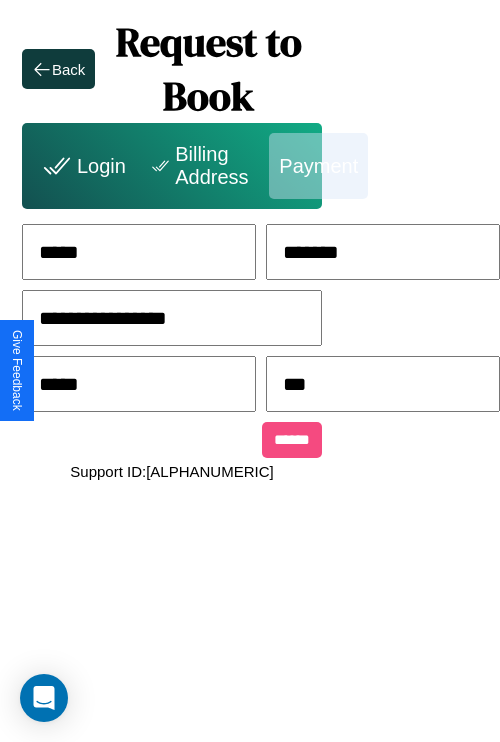 click on "******" at bounding box center [292, 440] 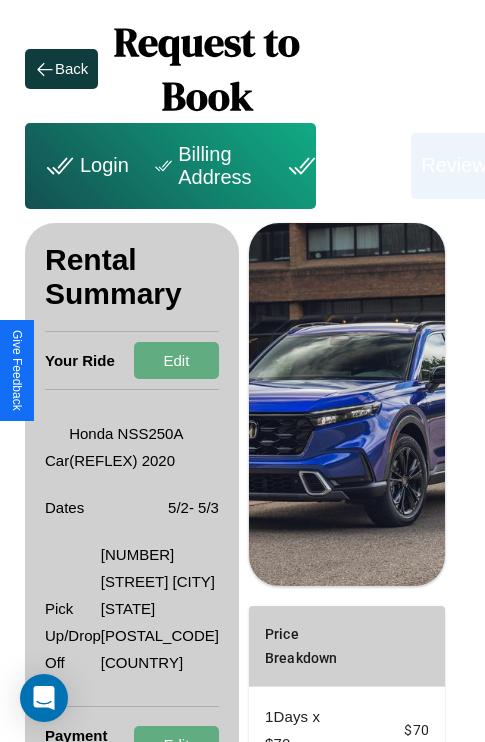 scroll, scrollTop: 355, scrollLeft: 72, axis: both 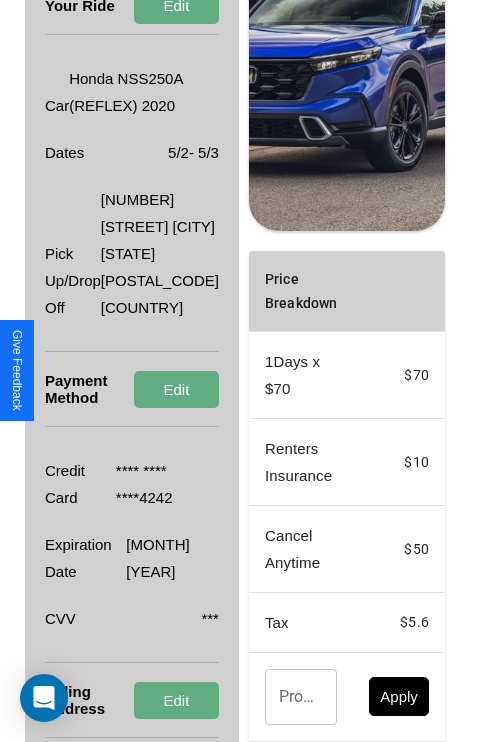 click on "Promo Code" at bounding box center (290, 697) 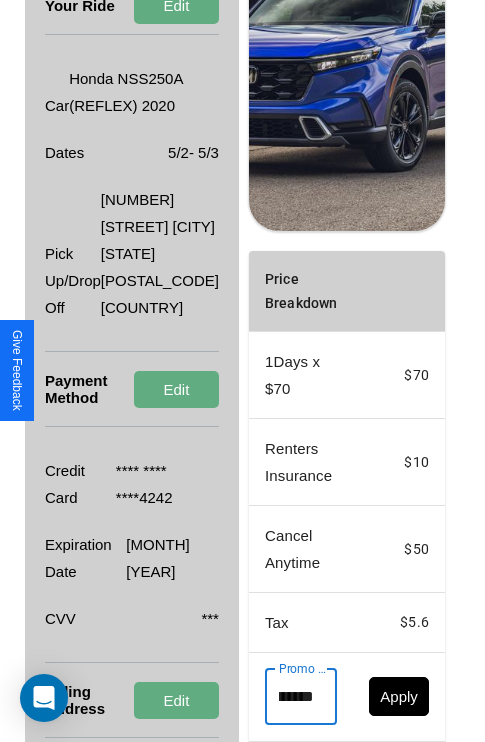 scroll, scrollTop: 0, scrollLeft: 96, axis: horizontal 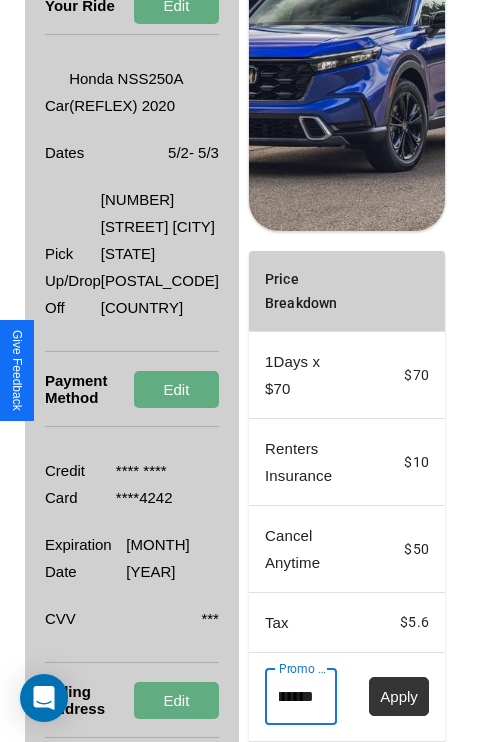 type on "**********" 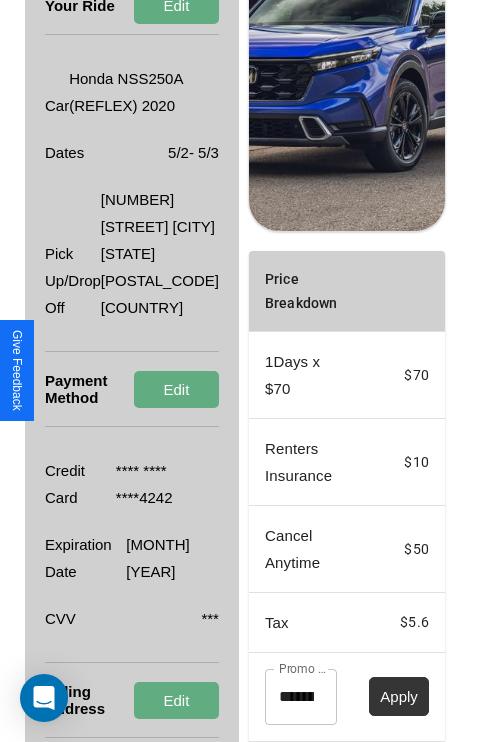 click on "Apply" at bounding box center (399, 696) 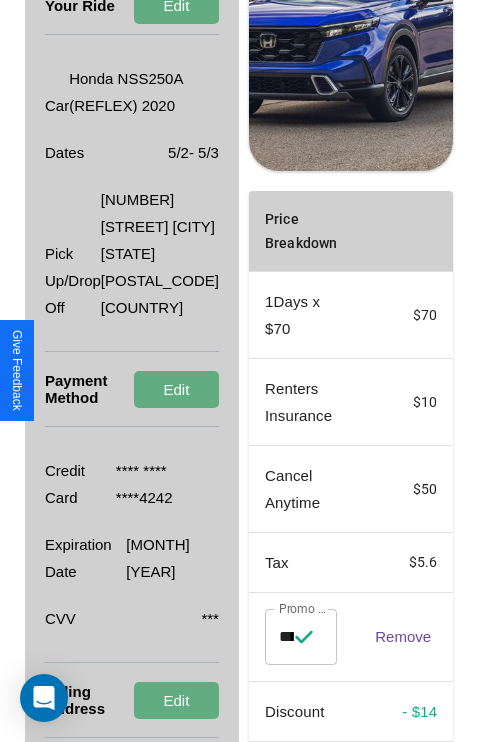 click on "Remove" at bounding box center (403, 636) 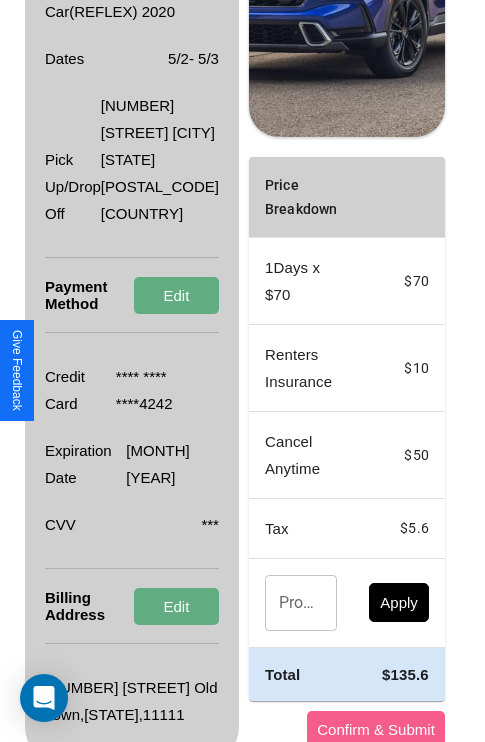 scroll, scrollTop: 509, scrollLeft: 72, axis: both 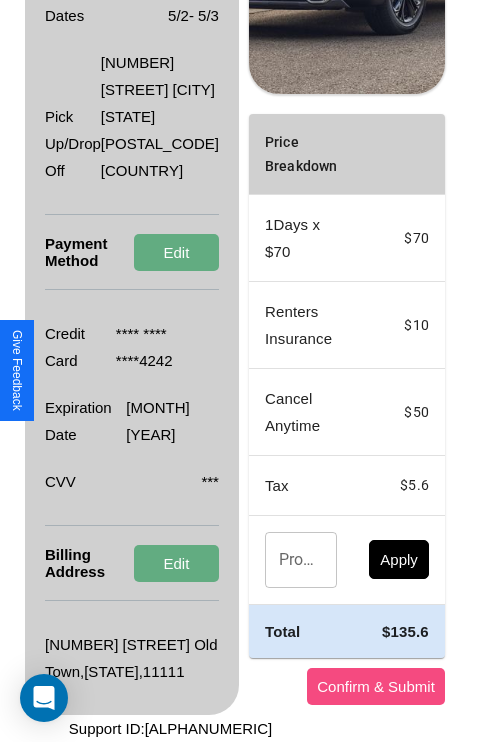 click on "Confirm & Submit" at bounding box center (376, 686) 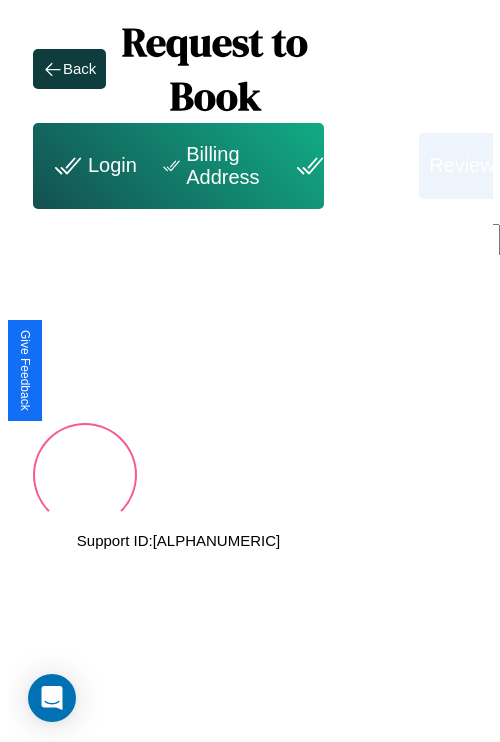 scroll, scrollTop: 0, scrollLeft: 72, axis: horizontal 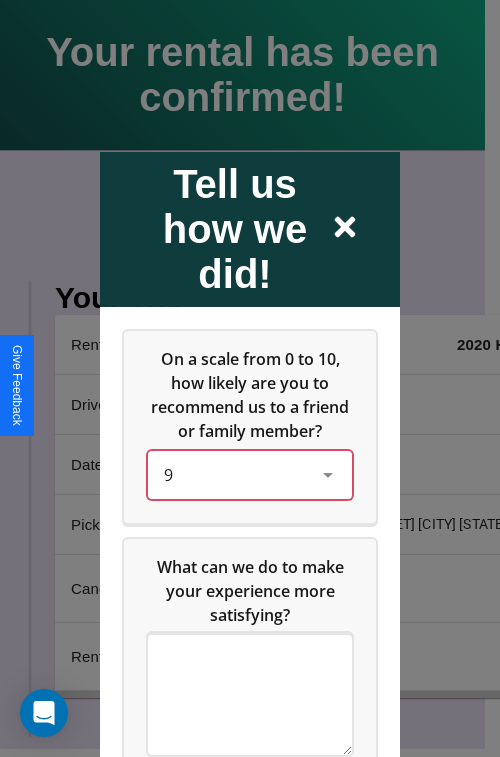 click on "9" at bounding box center [234, 474] 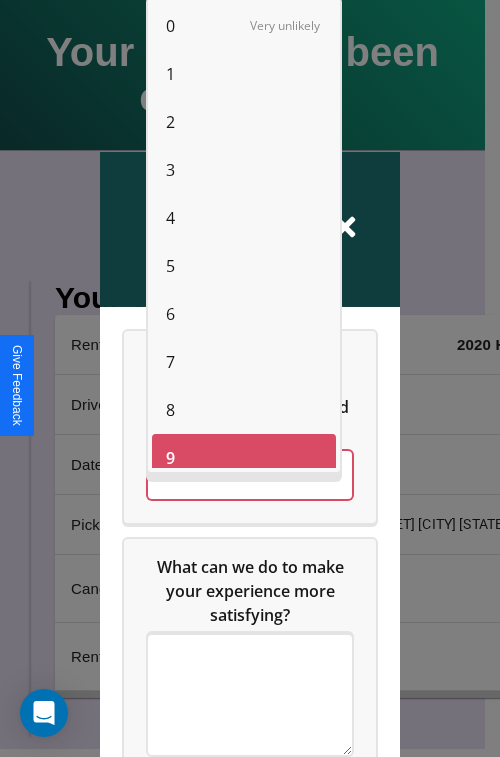 scroll, scrollTop: 14, scrollLeft: 0, axis: vertical 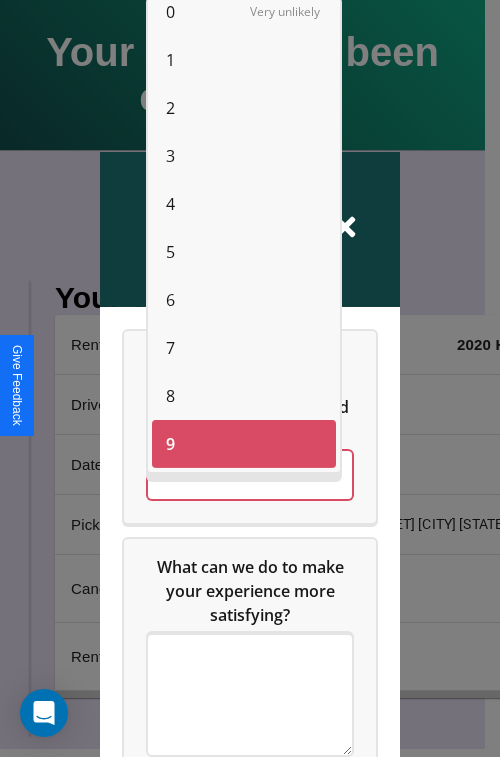 click on "3" at bounding box center [170, 156] 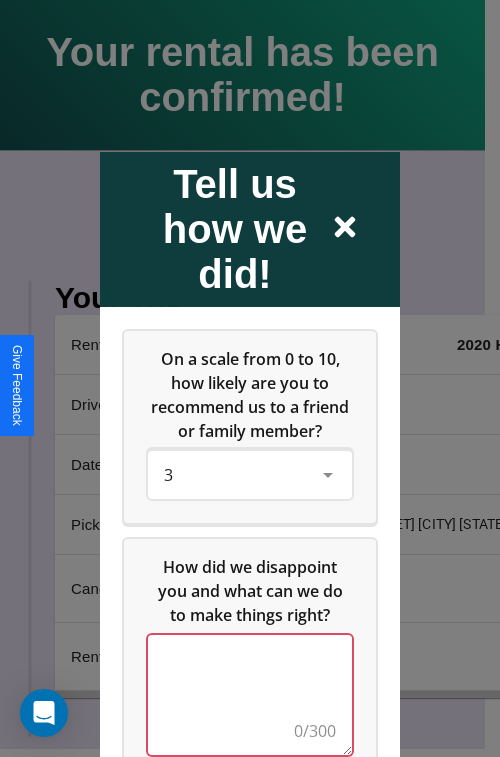 click at bounding box center (250, 694) 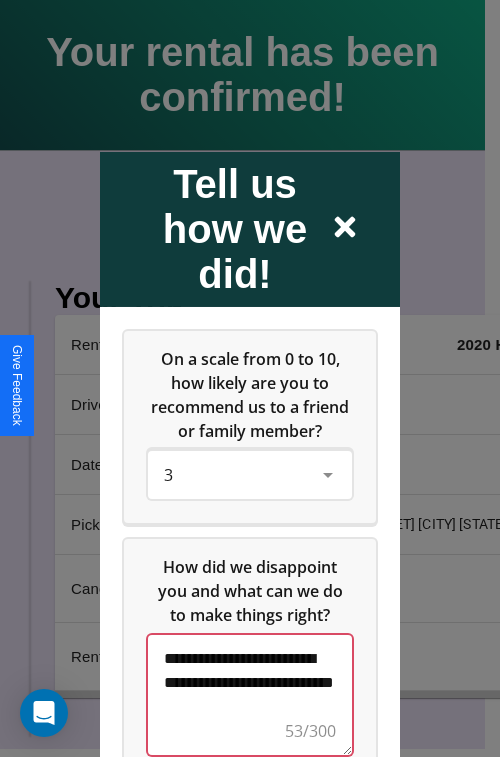 scroll, scrollTop: 5, scrollLeft: 0, axis: vertical 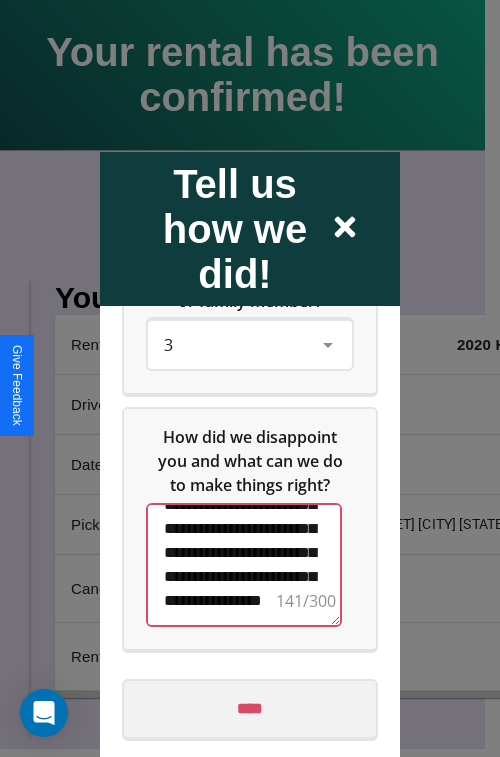 type on "**********" 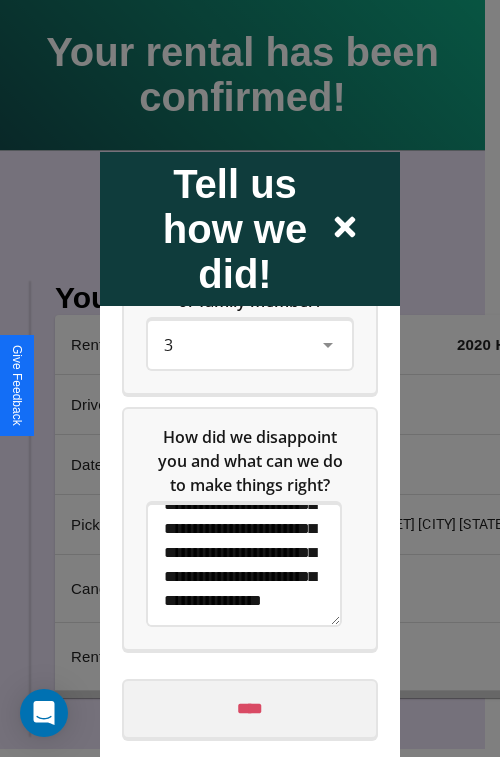 click on "****" at bounding box center (250, 708) 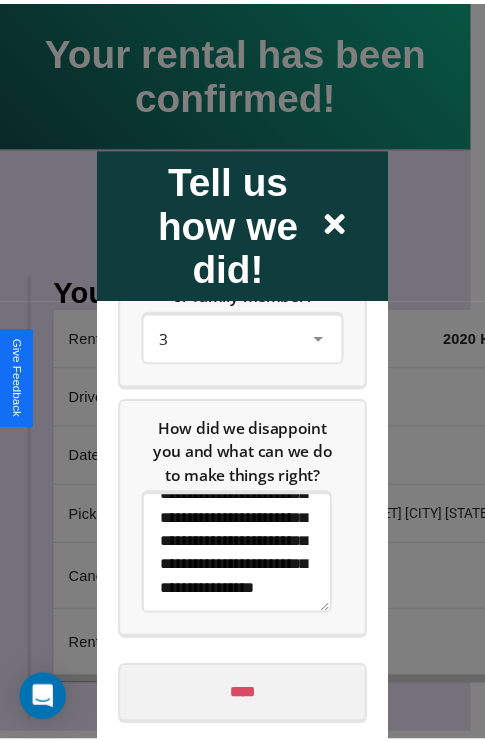 scroll, scrollTop: 0, scrollLeft: 0, axis: both 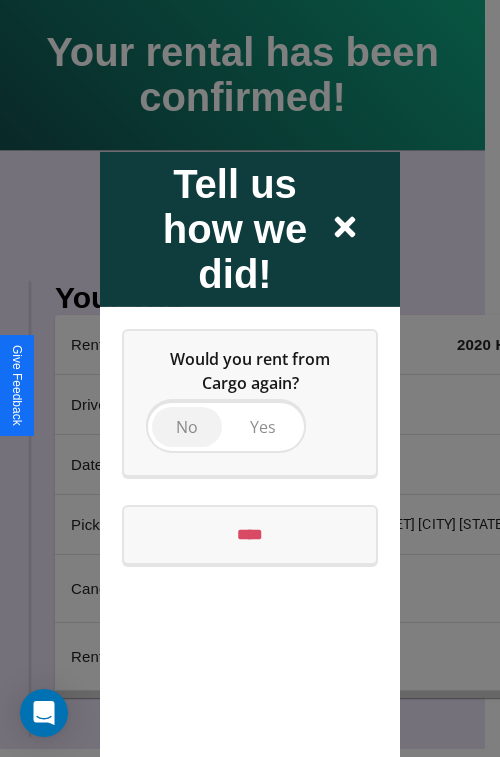 click on "No" at bounding box center [187, 426] 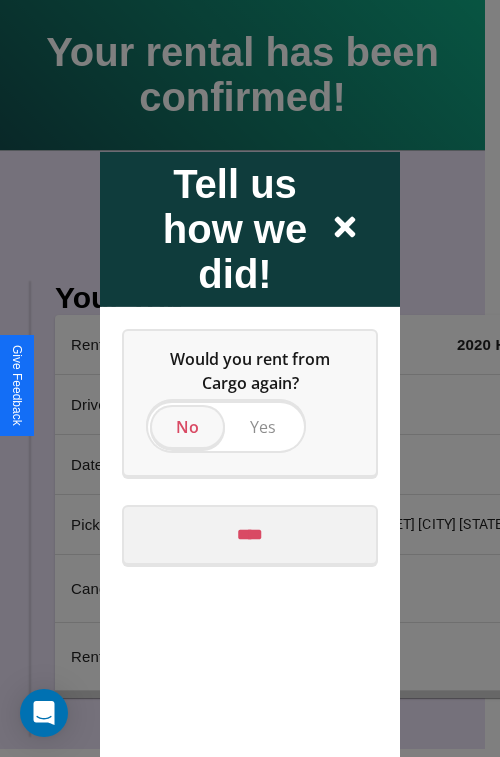 click on "****" at bounding box center (250, 534) 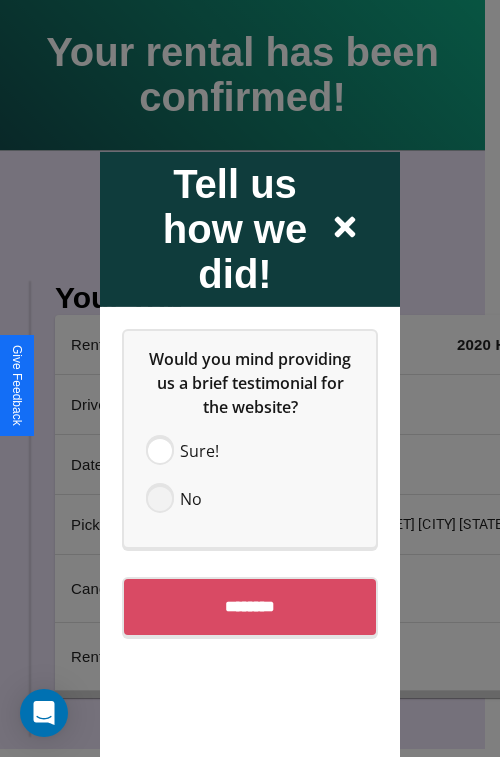 click at bounding box center (160, 498) 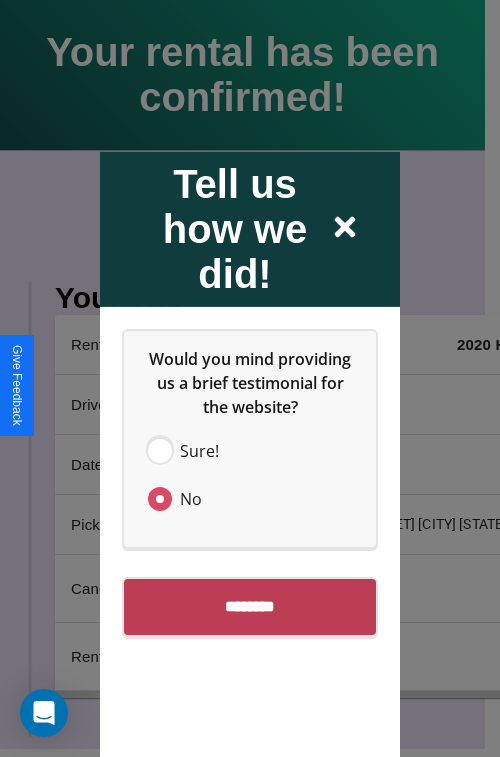 click on "********" at bounding box center (250, 606) 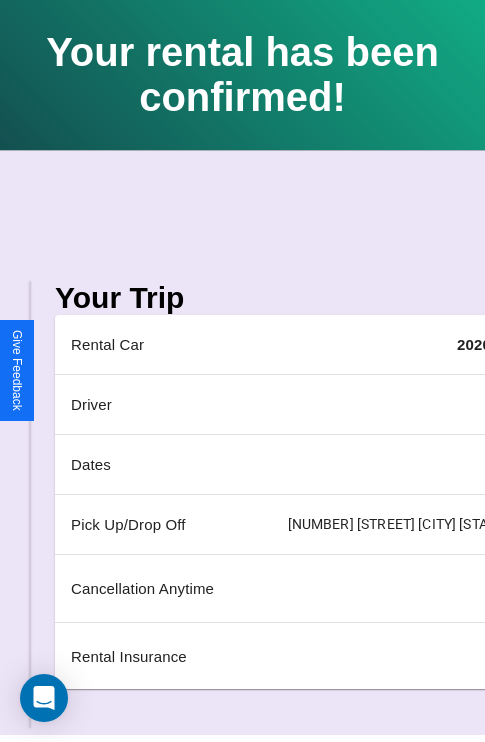 scroll, scrollTop: 0, scrollLeft: 235, axis: horizontal 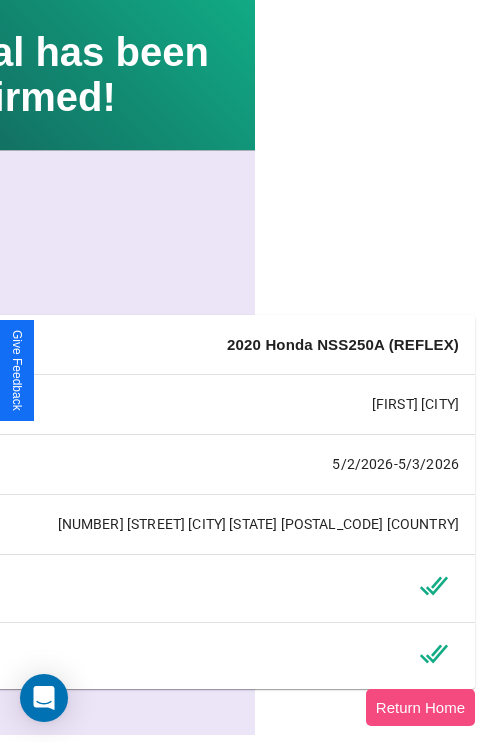 click on "Return Home" at bounding box center [420, 707] 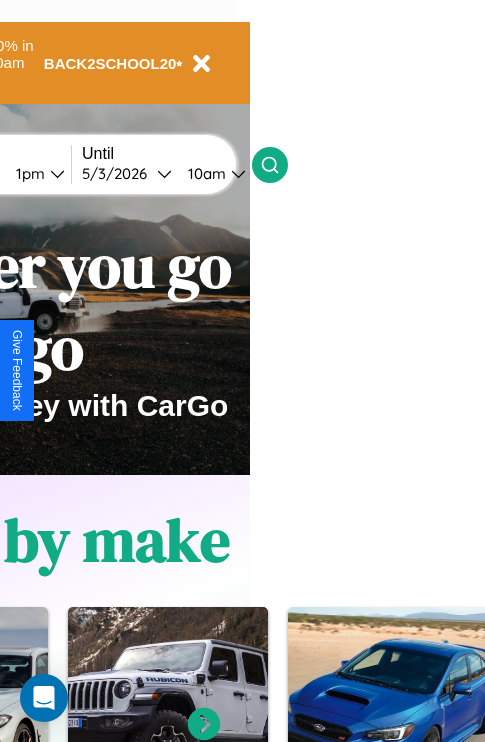 scroll, scrollTop: 0, scrollLeft: 0, axis: both 